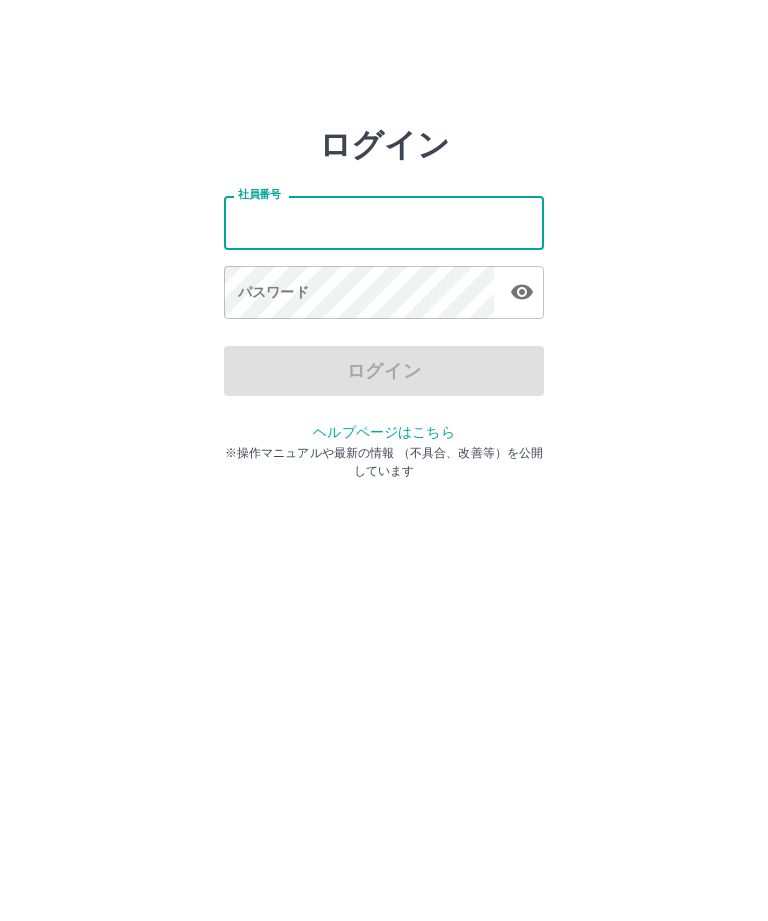 scroll, scrollTop: 0, scrollLeft: 0, axis: both 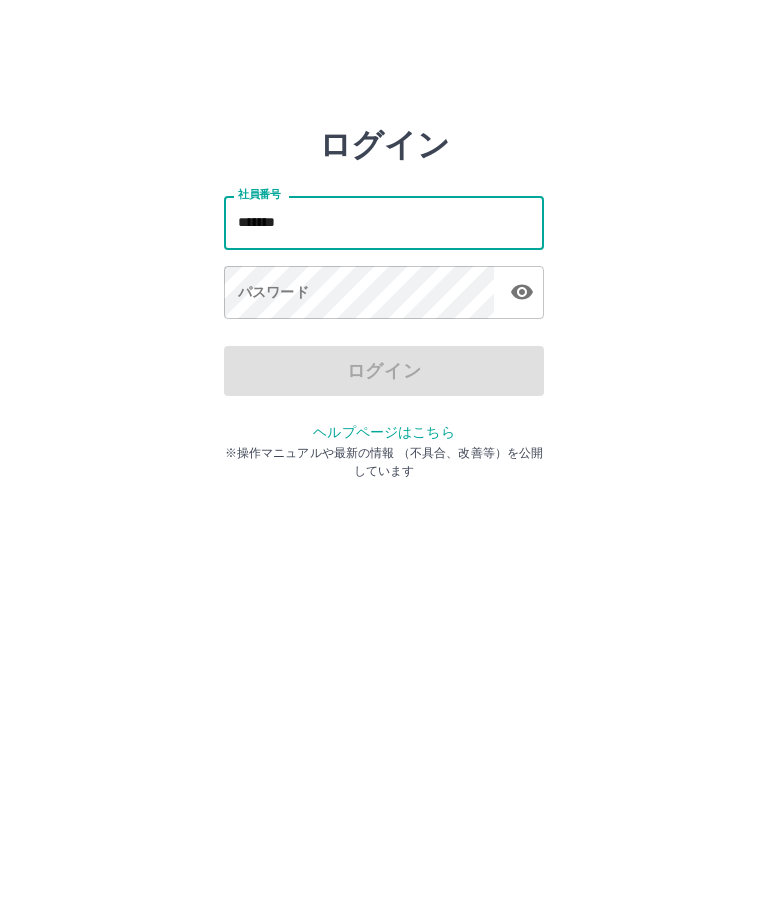 type on "*******" 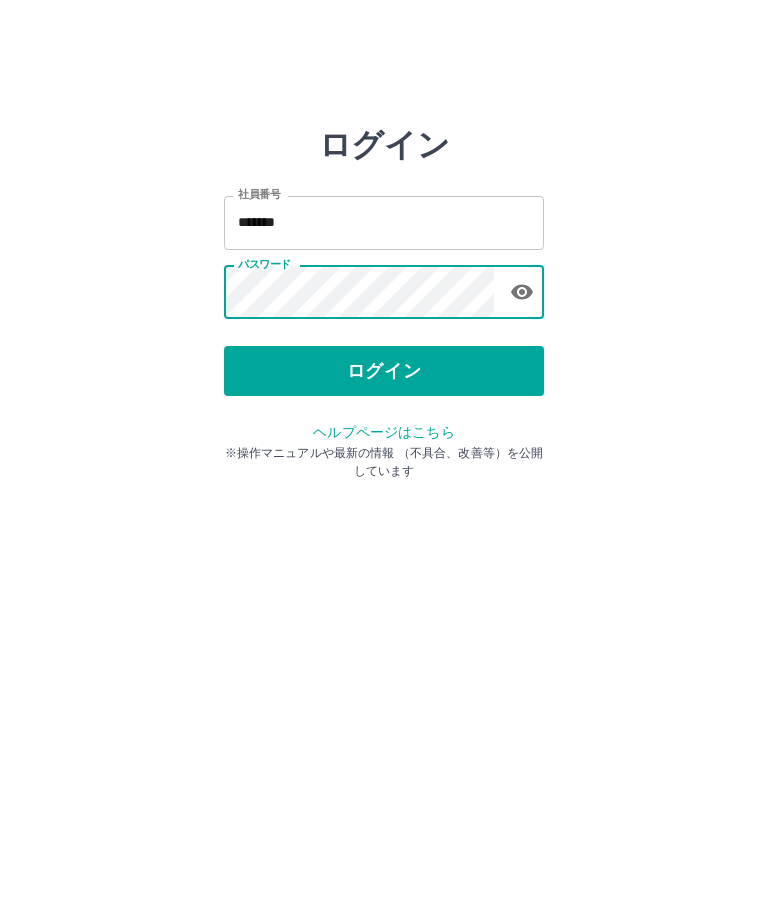 click on "ログイン" at bounding box center [384, 371] 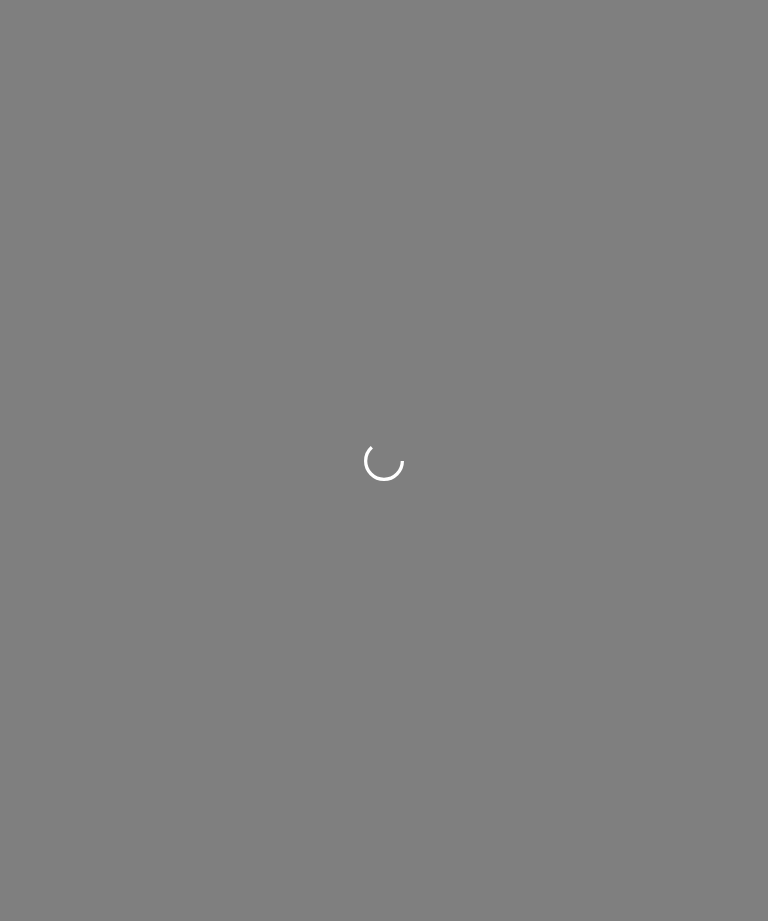 scroll, scrollTop: 0, scrollLeft: 0, axis: both 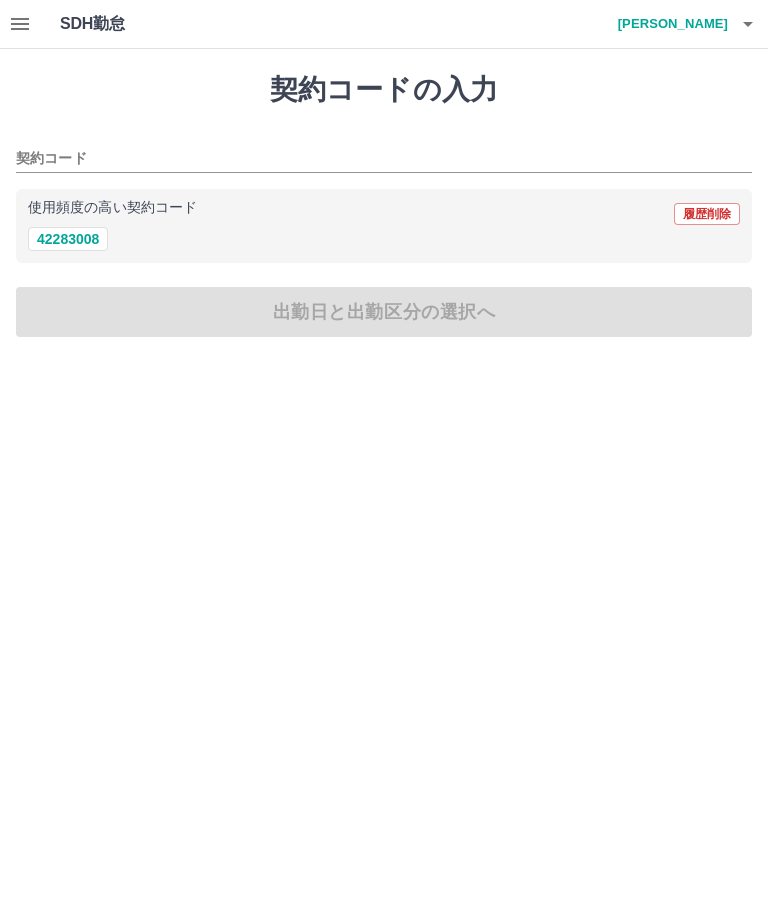 click on "42283008" at bounding box center [68, 239] 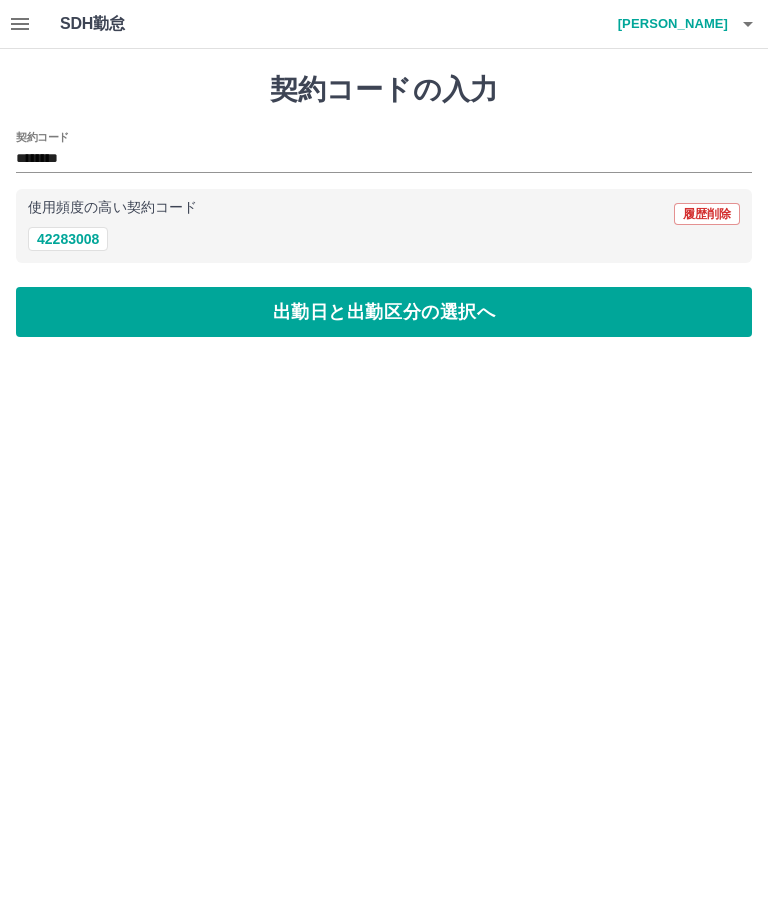 click on "出勤日と出勤区分の選択へ" at bounding box center (384, 312) 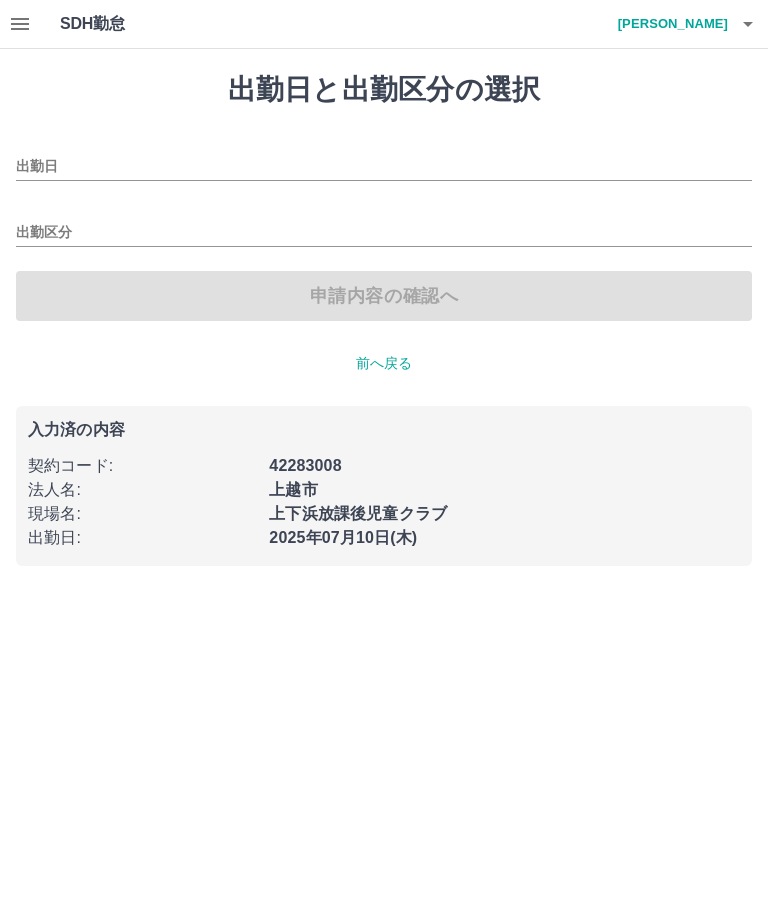 type on "**********" 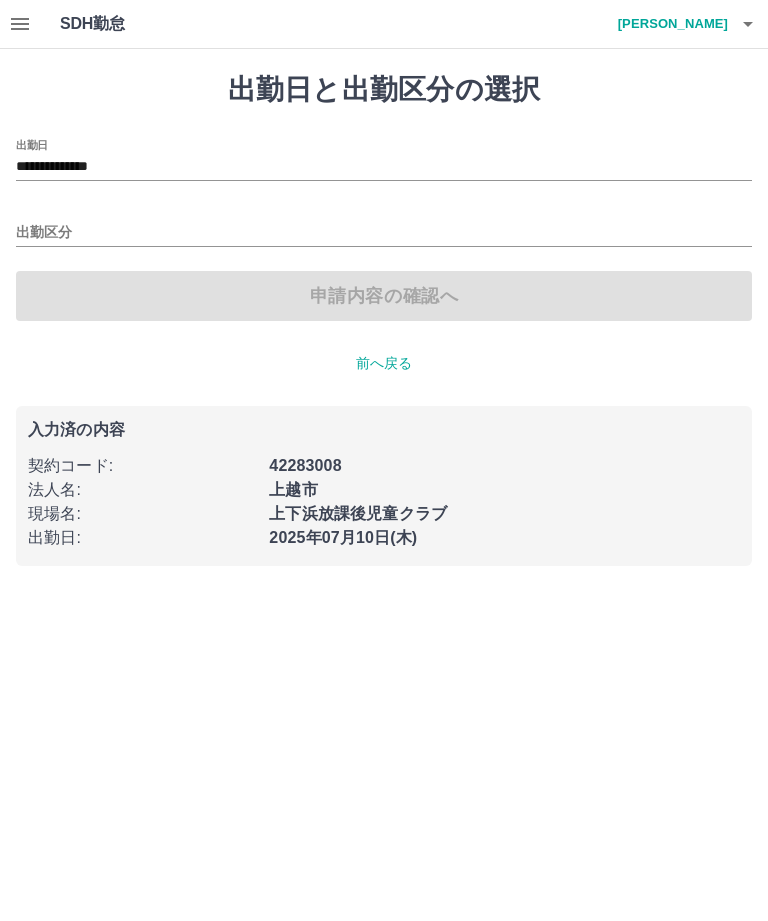 click on "出勤区分" at bounding box center [384, 233] 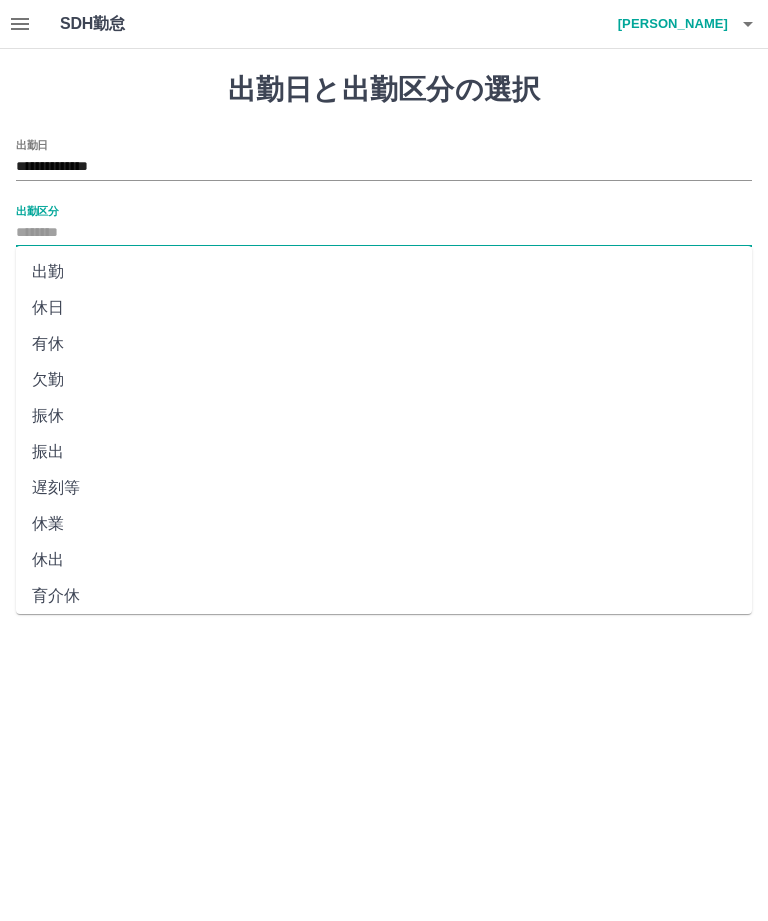 click on "出勤" at bounding box center (384, 272) 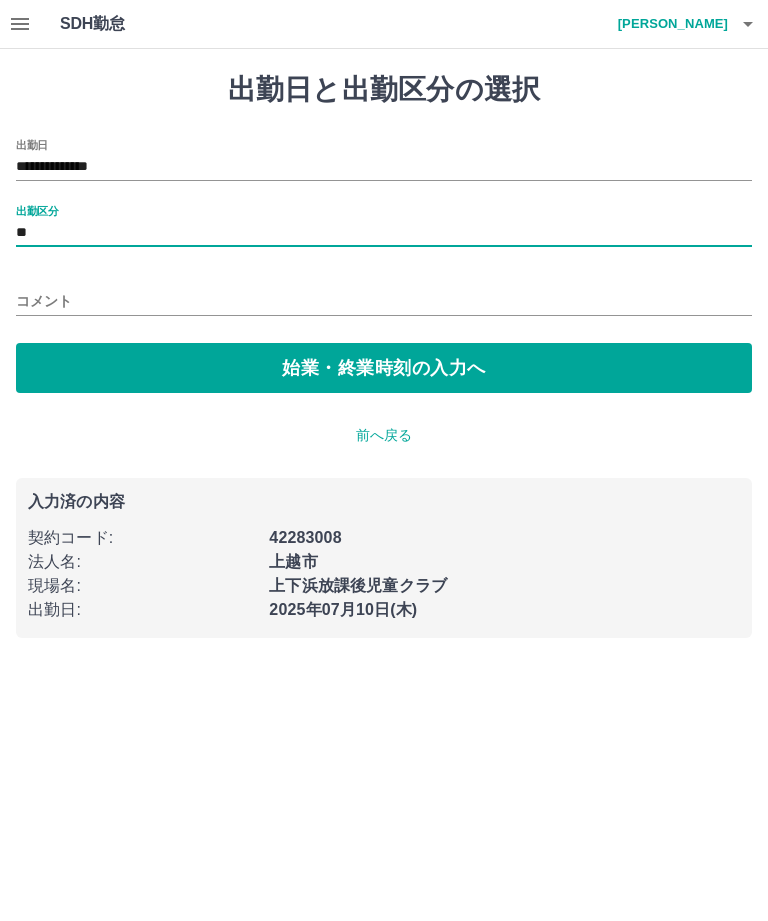 click on "出勤区分 **" at bounding box center [384, 226] 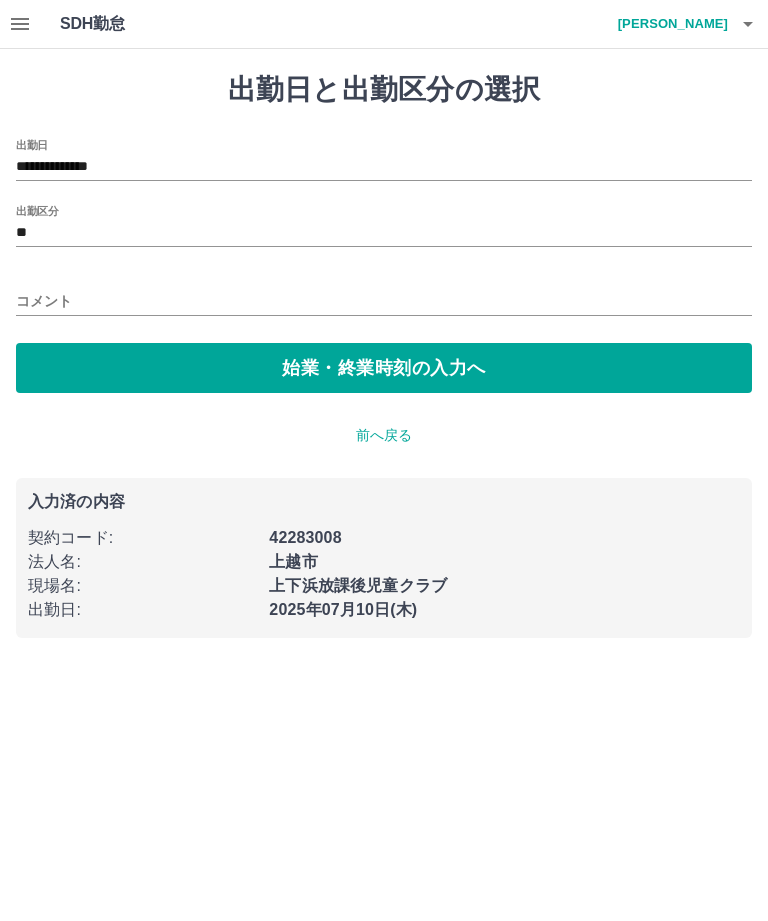 click on "始業・終業時刻の入力へ" at bounding box center (384, 368) 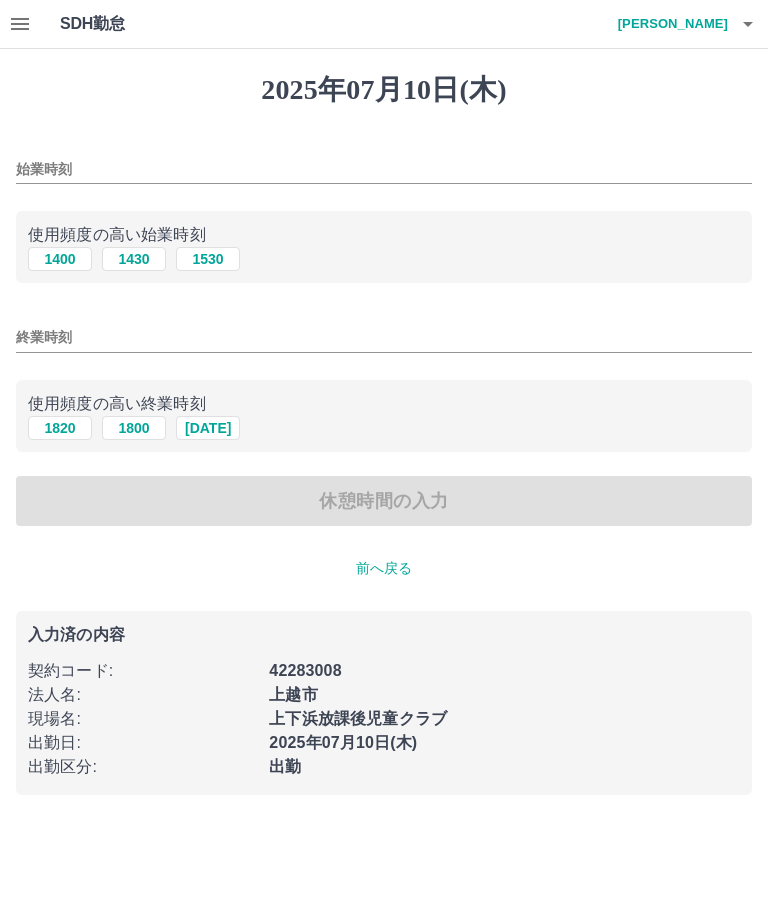click on "1530" at bounding box center (208, 259) 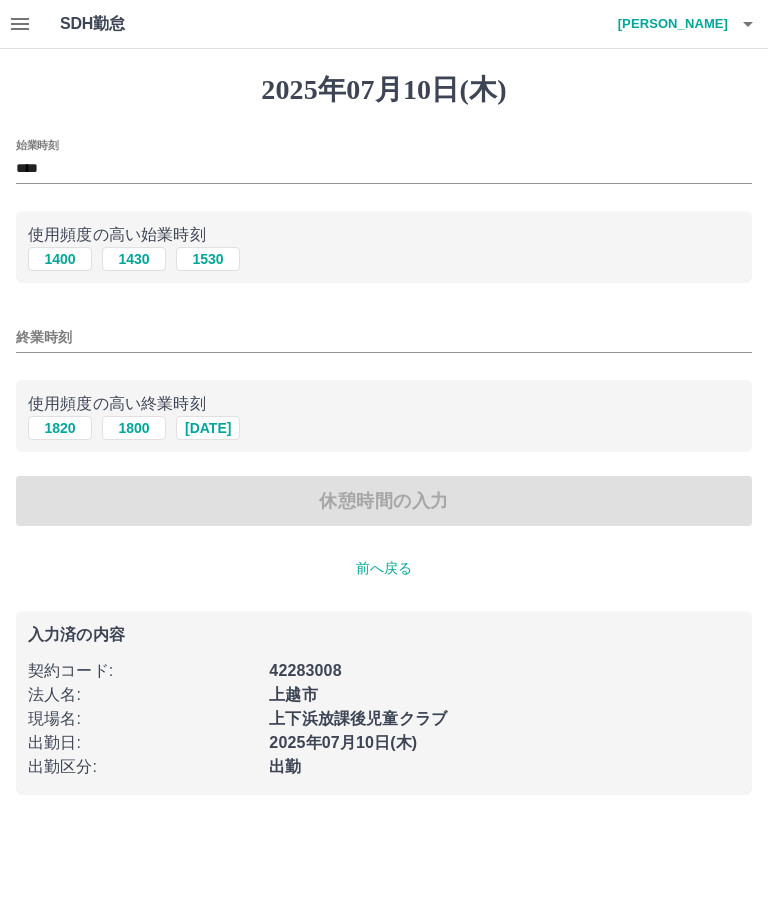 click on "SDH勤怠 [PERSON_NAME] [DATE] 始業時刻 **** 使用頻度の高い始業時刻 [DATE] [DATE] [DATE] 終業時刻 使用頻度の高い終業時刻 [DATE] [DATE] [DATE] 休憩時間の入力 前へ戻る 入力済の内容 契約コード : 42283008 法人名 : [GEOGRAPHIC_DATA] 現場名 : 上下浜放課後児童クラブ 出勤日 : [DATE] 出勤区分 : 出勤 SDH勤怠" at bounding box center (384, 409) 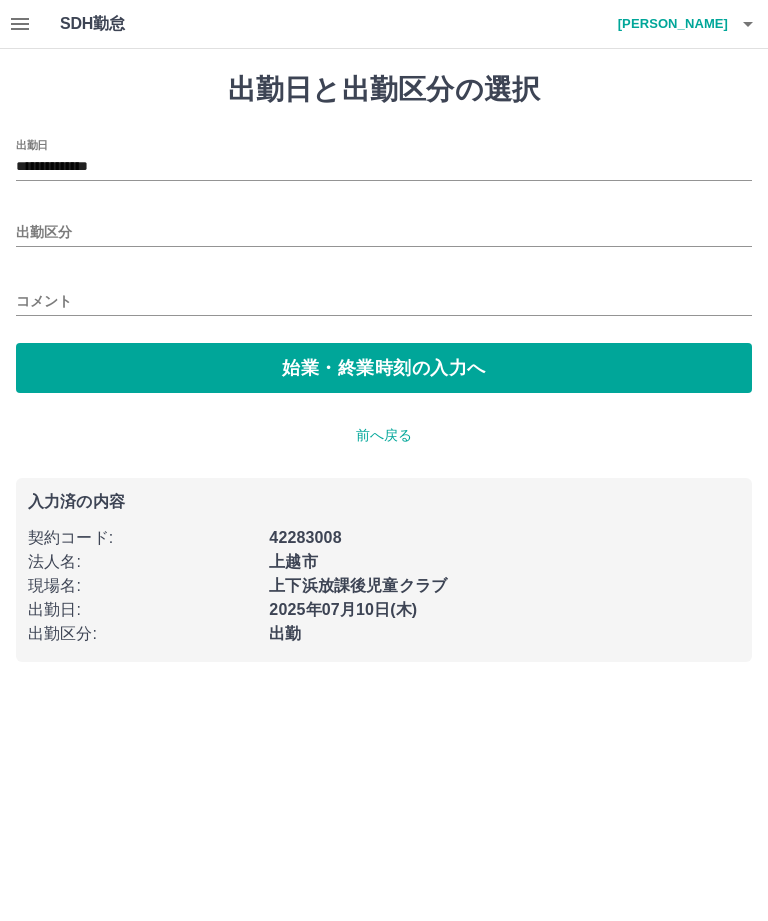 type on "**" 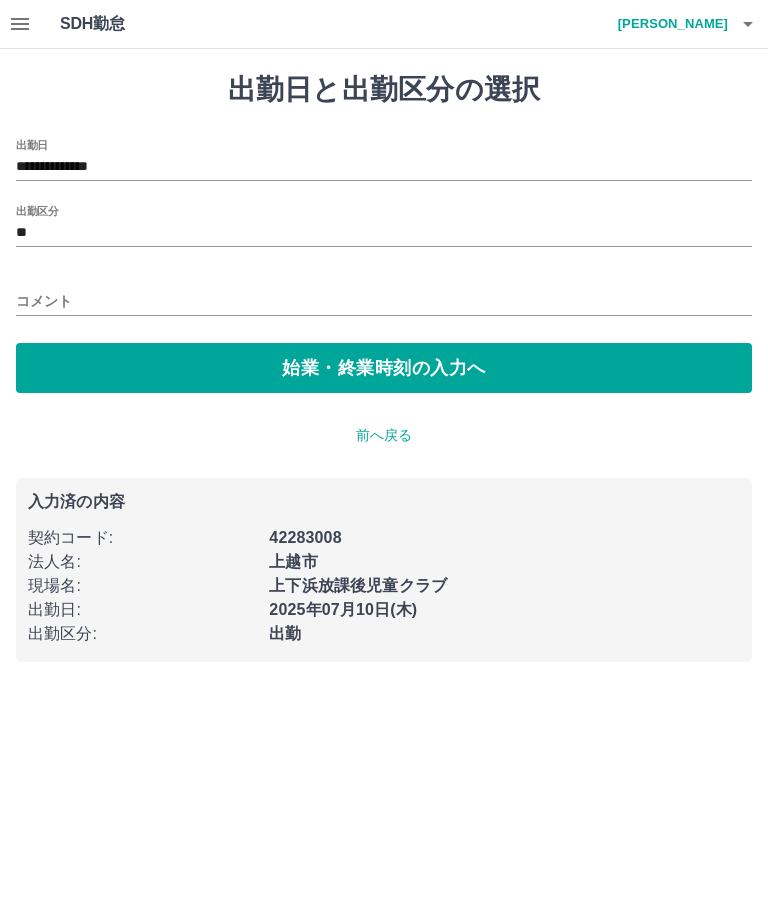 click on "始業・終業時刻の入力へ" at bounding box center [384, 368] 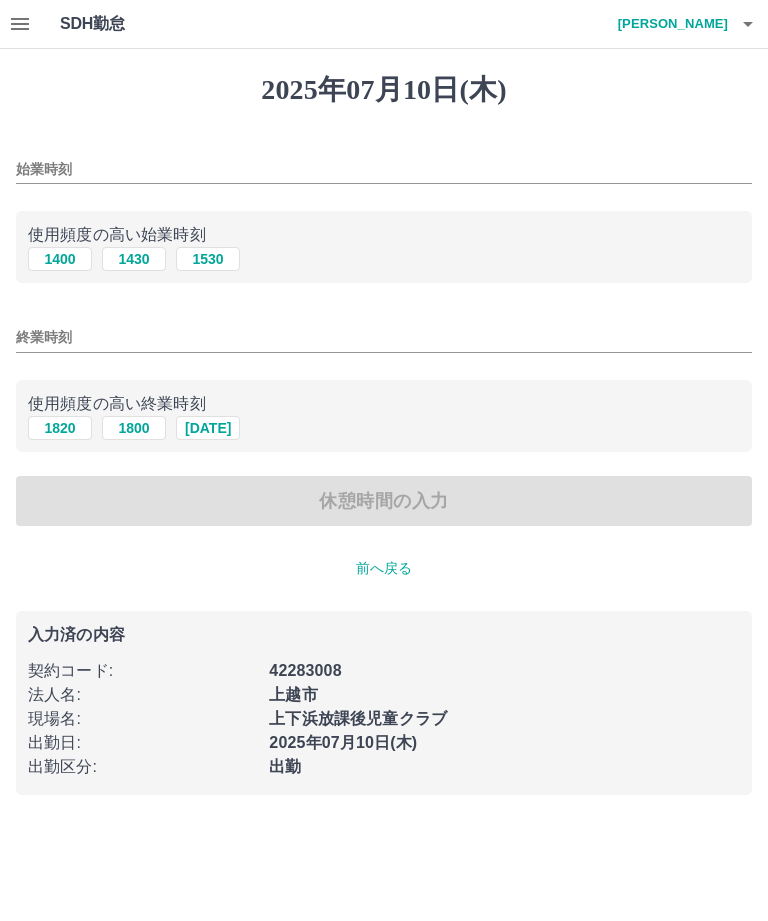 click on "1530" at bounding box center [208, 259] 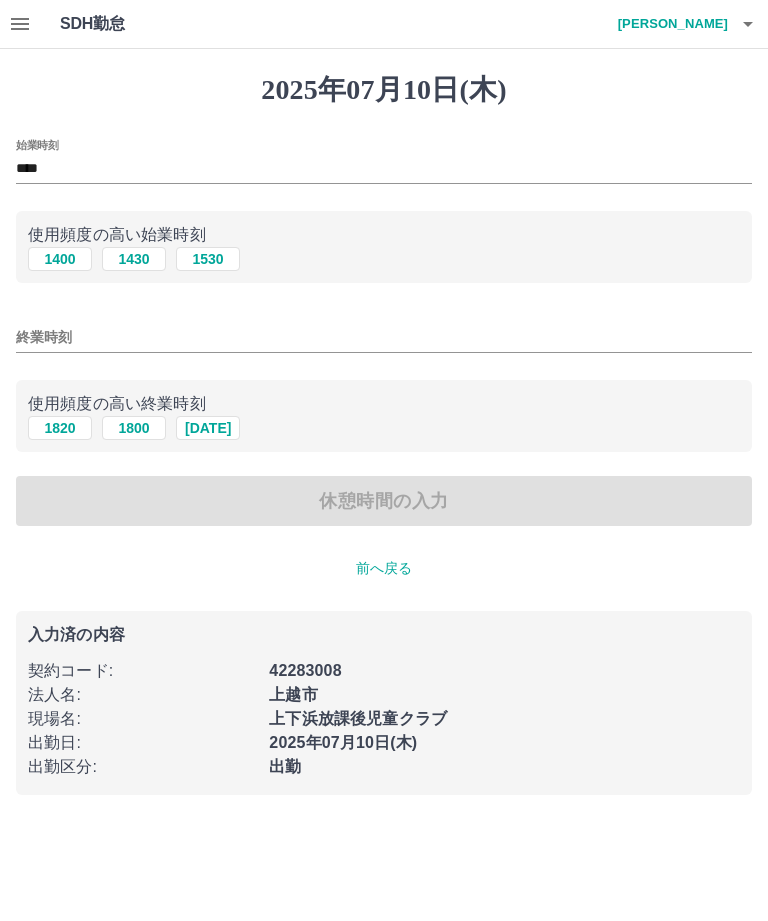 click on "終業時刻" at bounding box center [384, 337] 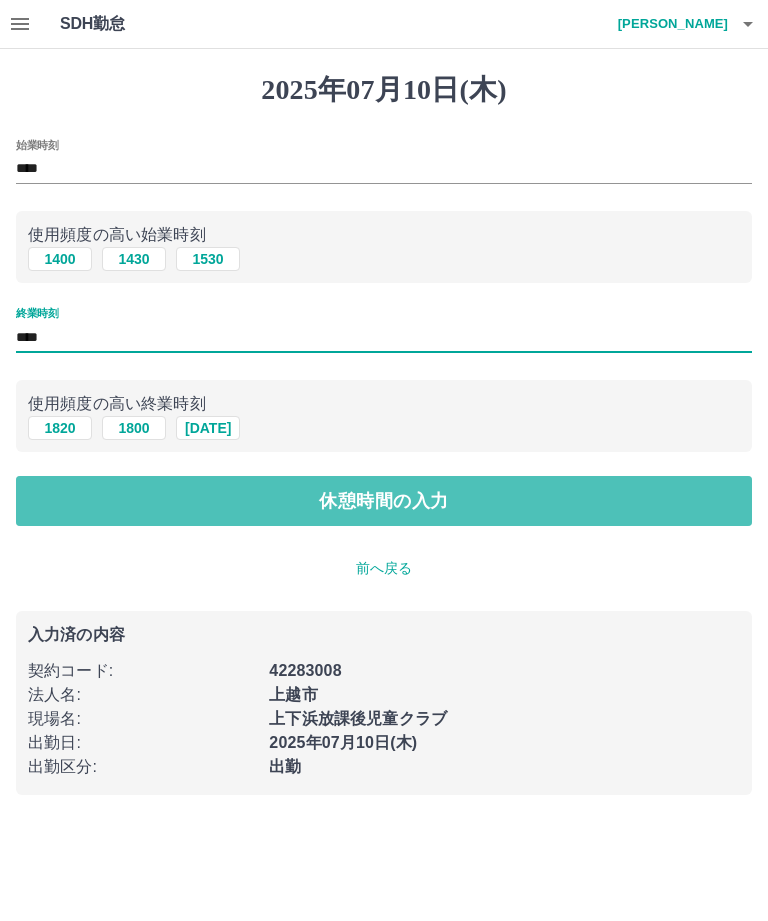 type on "****" 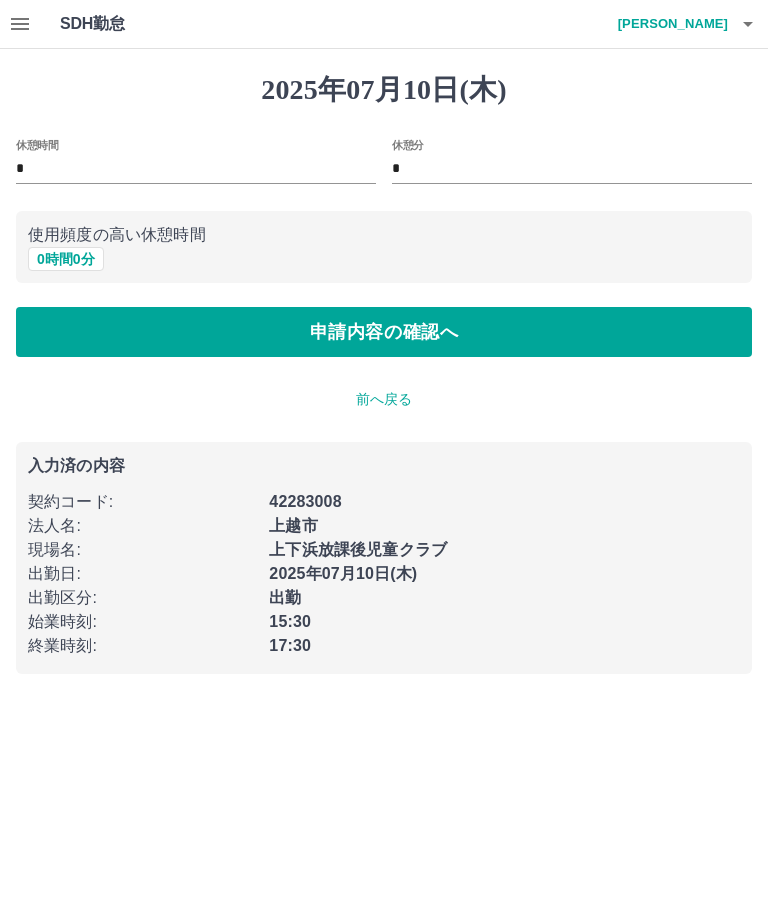 click on "申請内容の確認へ" at bounding box center [384, 332] 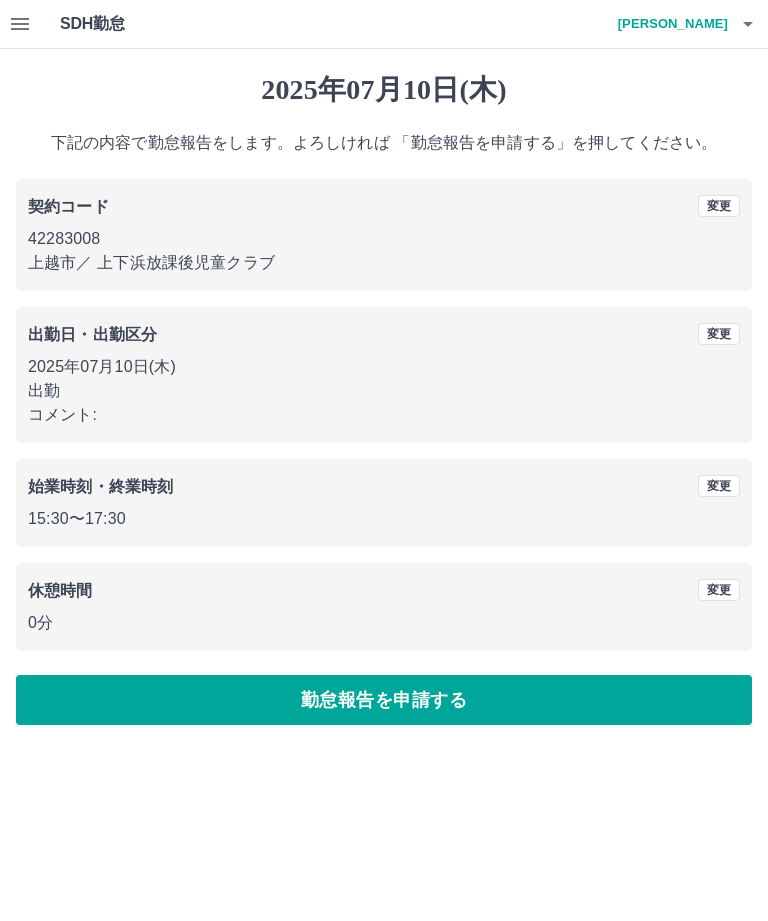 click on "勤怠報告を申請する" at bounding box center [384, 700] 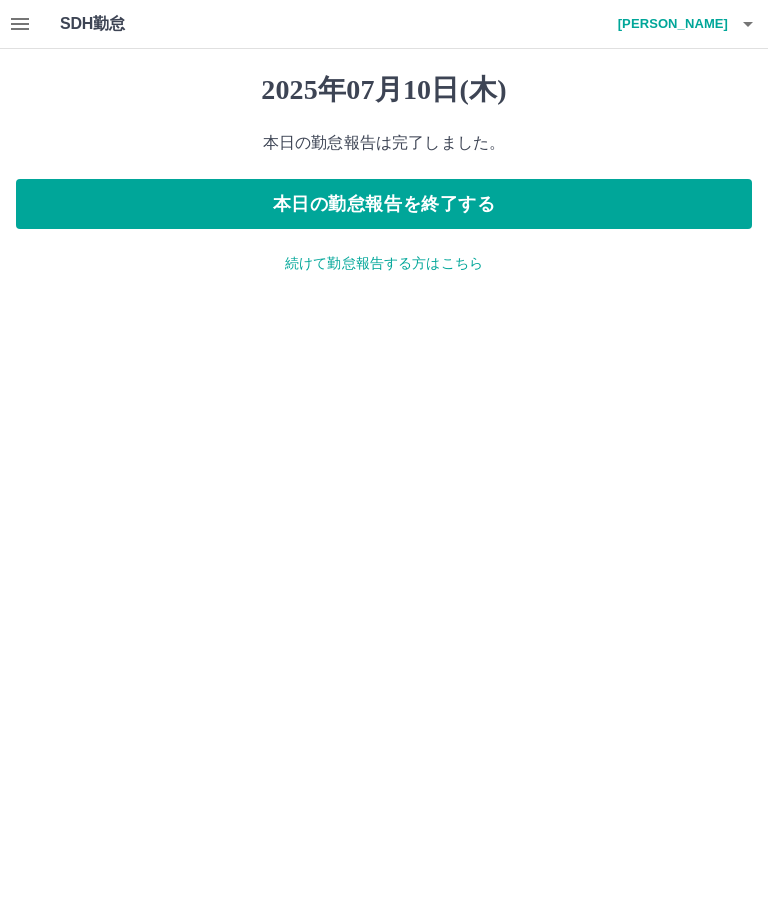 click on "本日の勤怠報告を終了する" at bounding box center [384, 204] 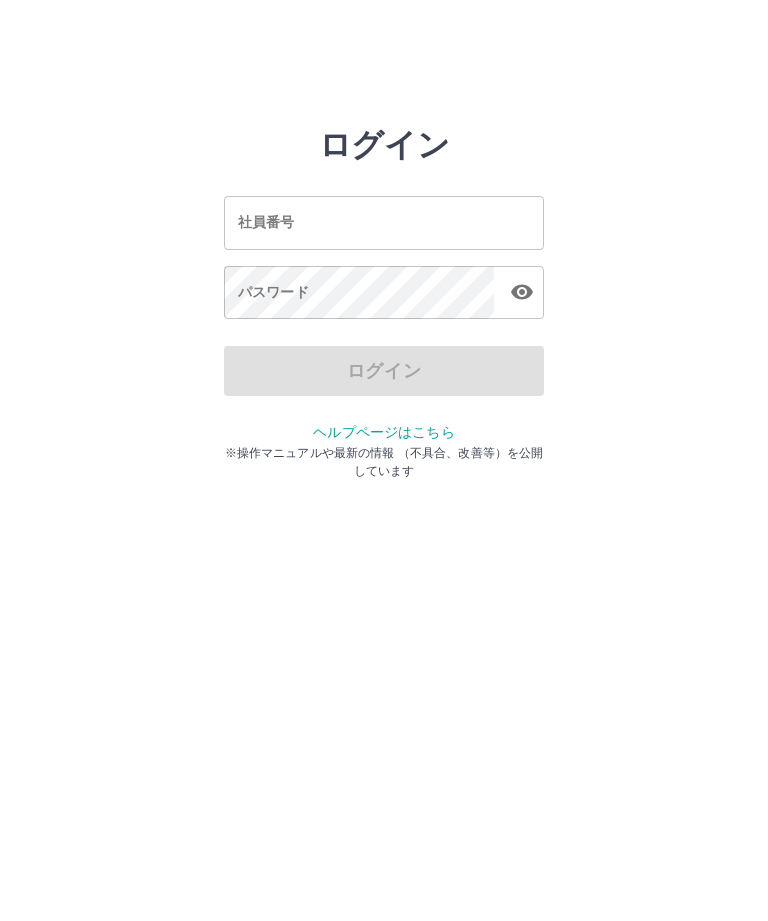 scroll, scrollTop: 0, scrollLeft: 0, axis: both 